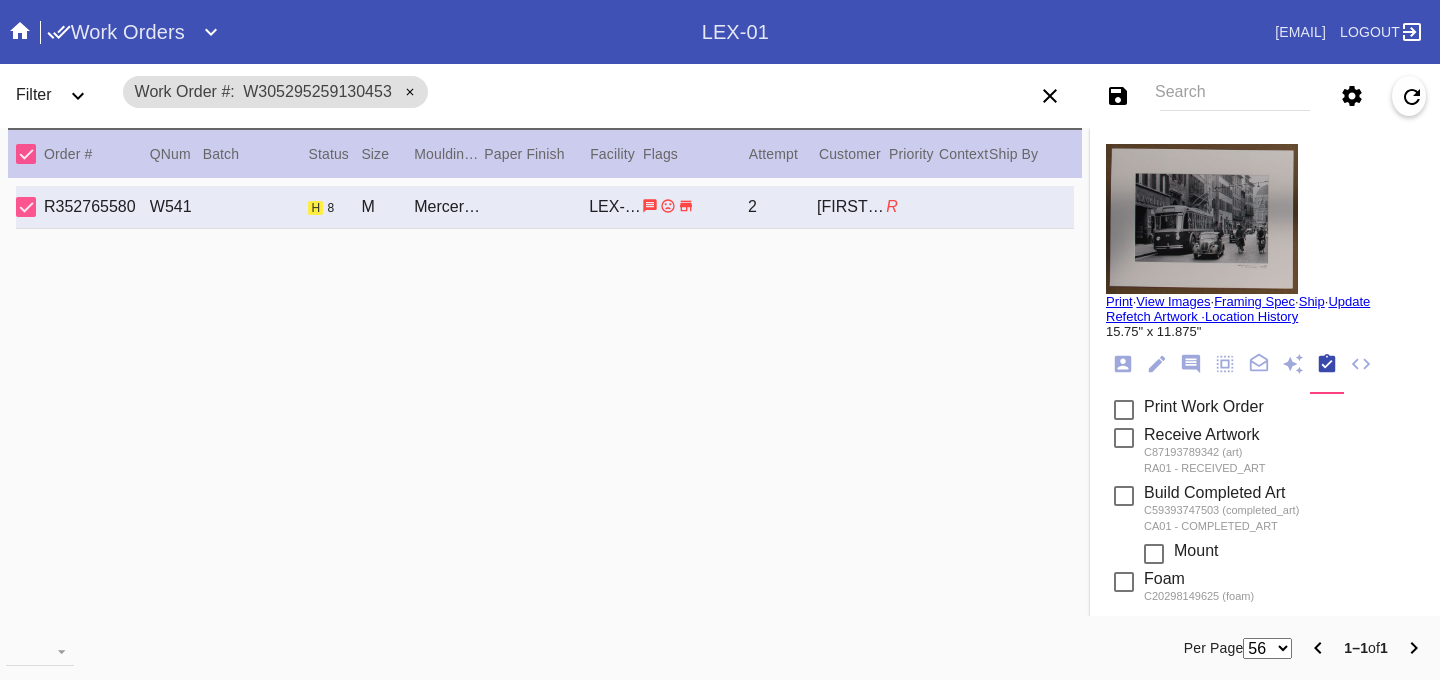 scroll, scrollTop: 0, scrollLeft: 0, axis: both 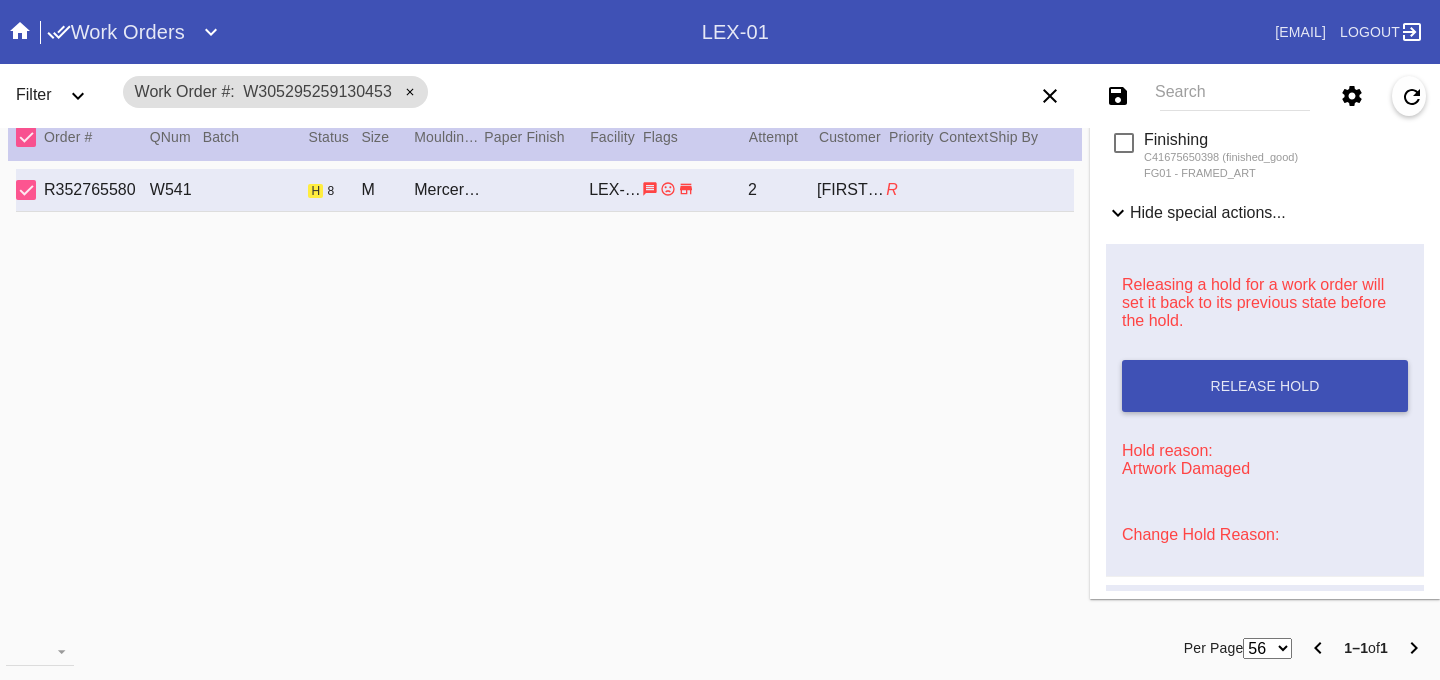 click on "Search" at bounding box center (1235, 96) 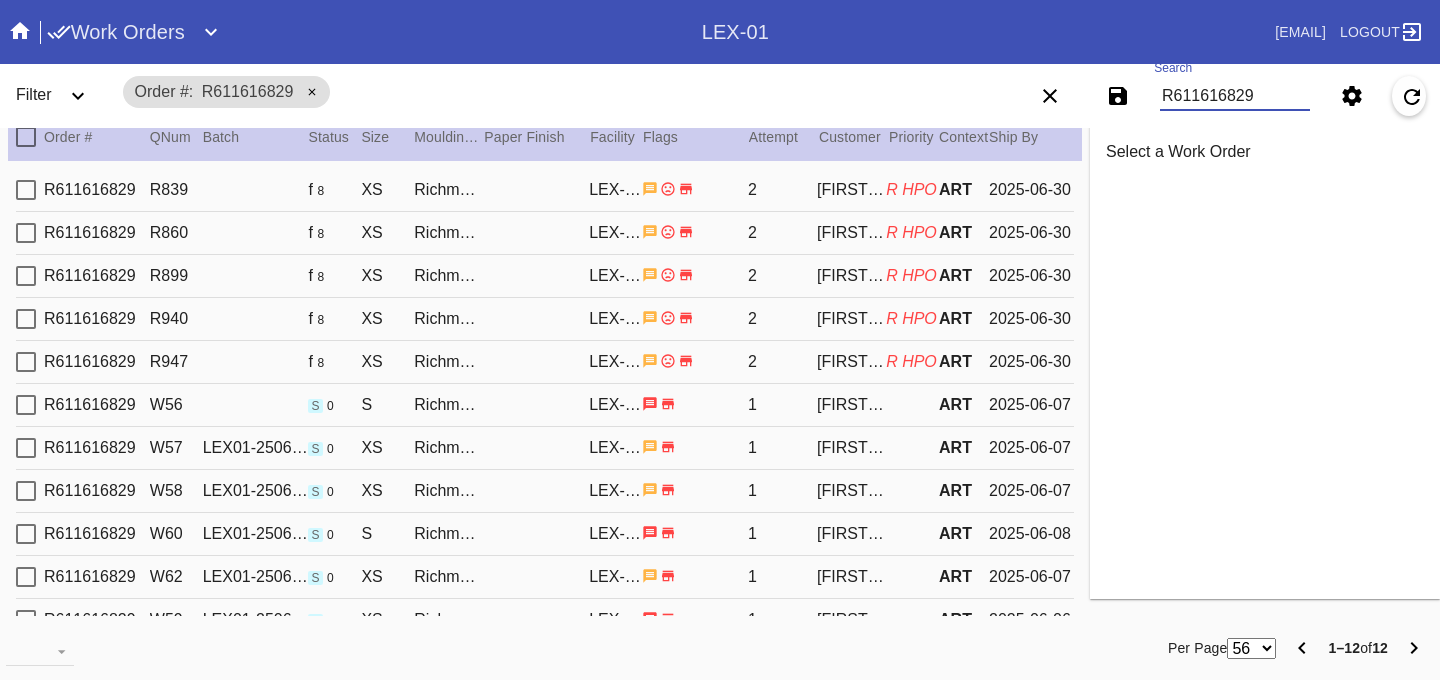 scroll, scrollTop: 0, scrollLeft: 0, axis: both 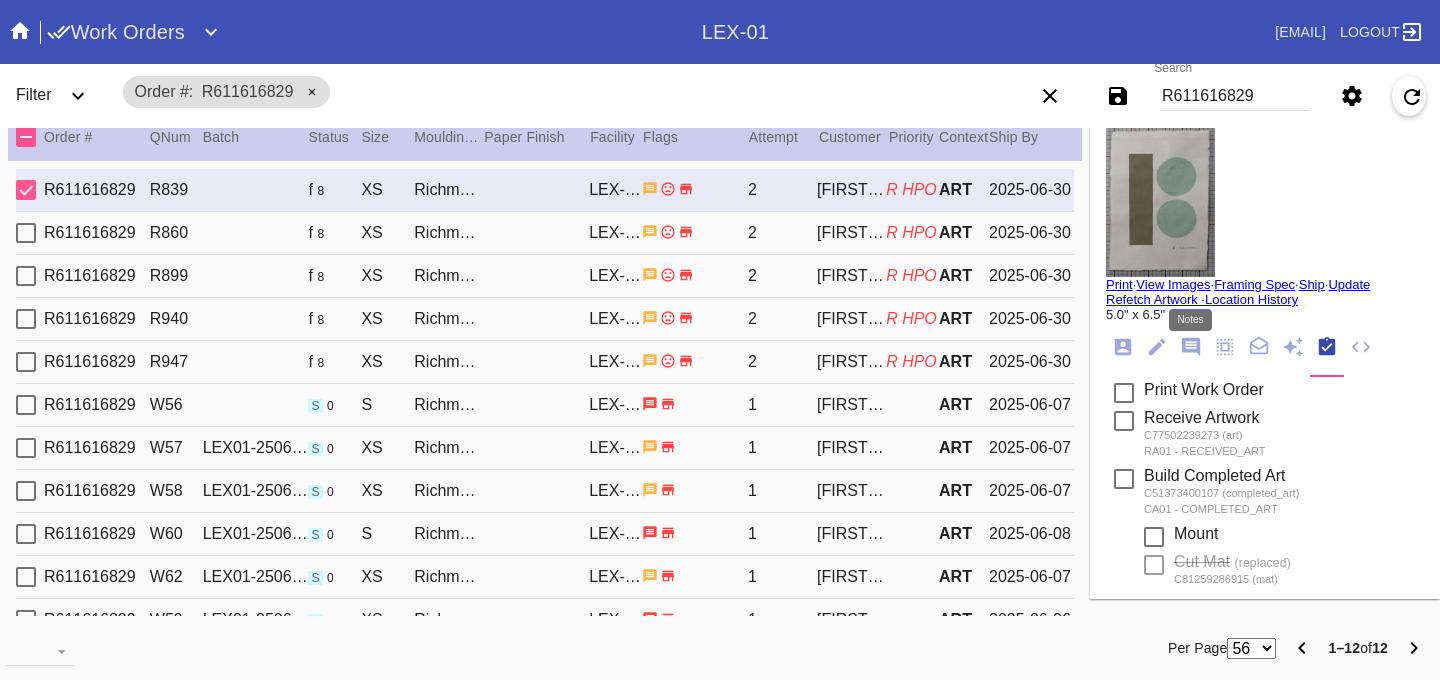 click at bounding box center [1191, 347] 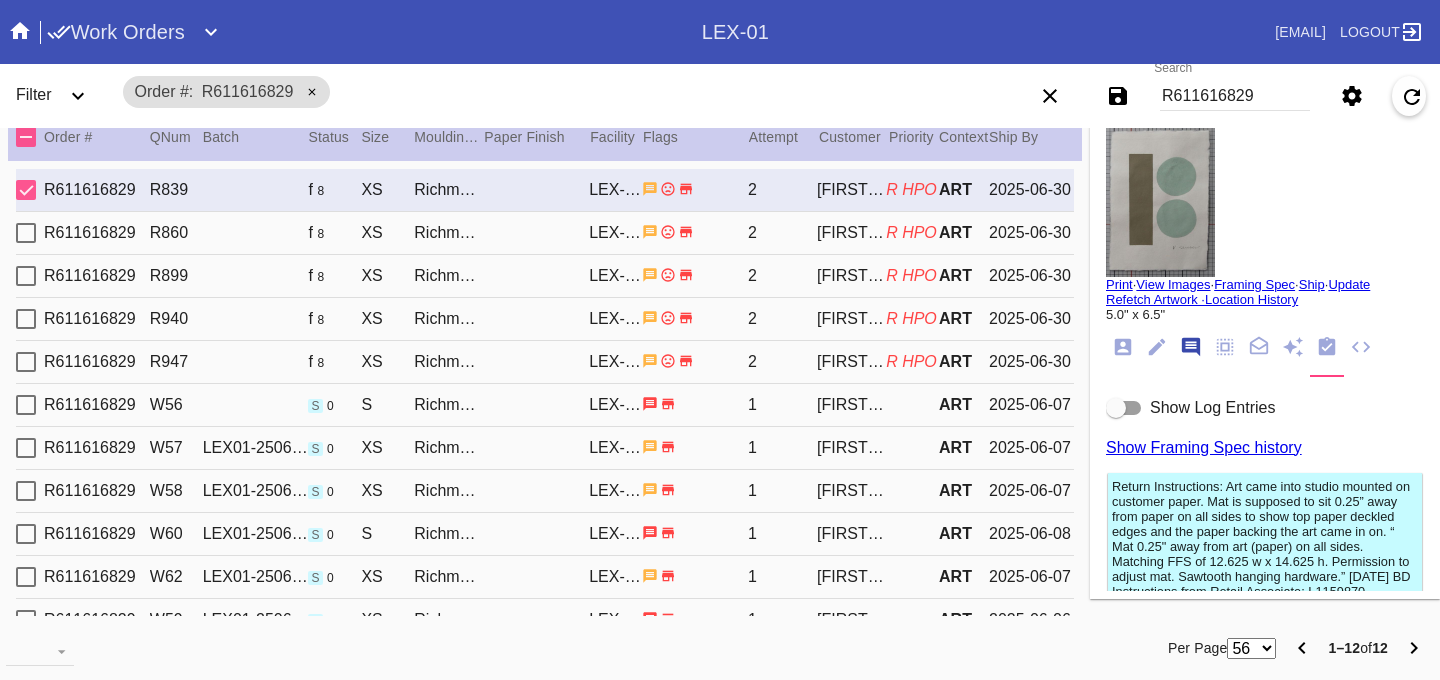 scroll, scrollTop: 123, scrollLeft: 0, axis: vertical 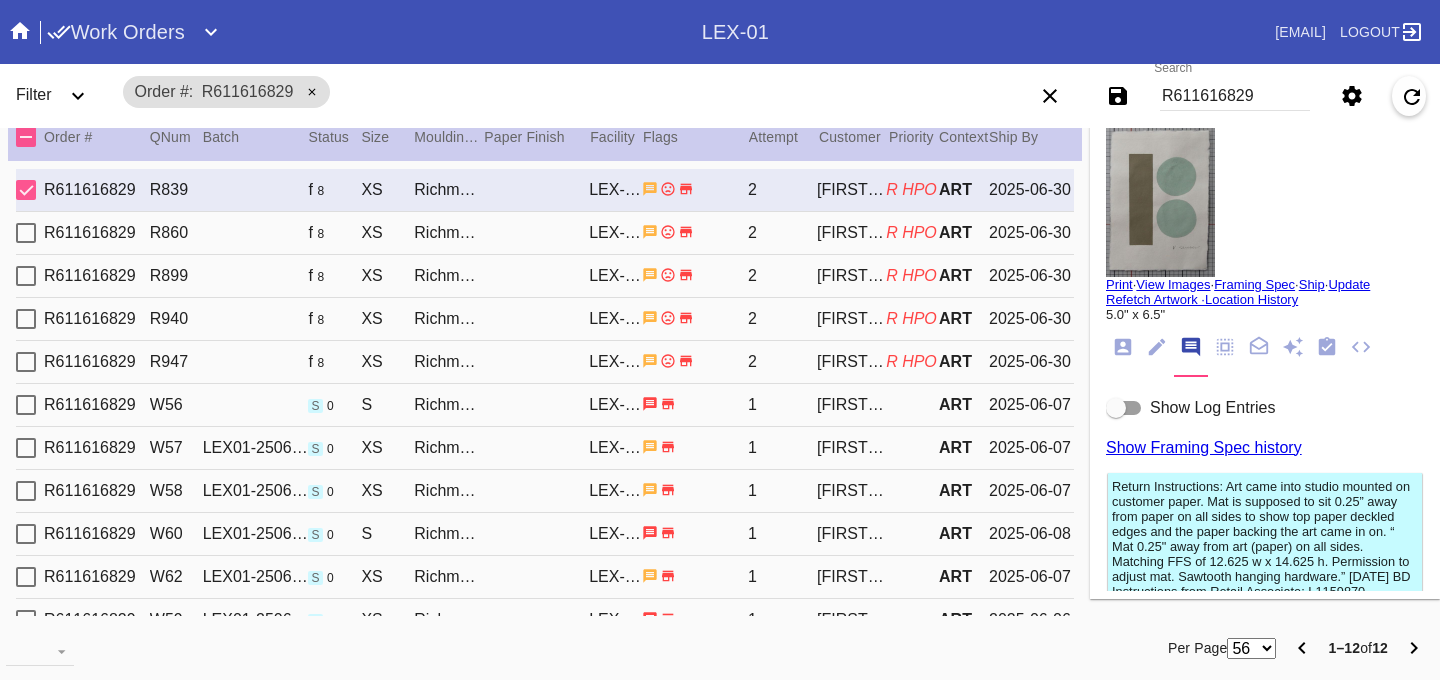 click at bounding box center (1116, 408) 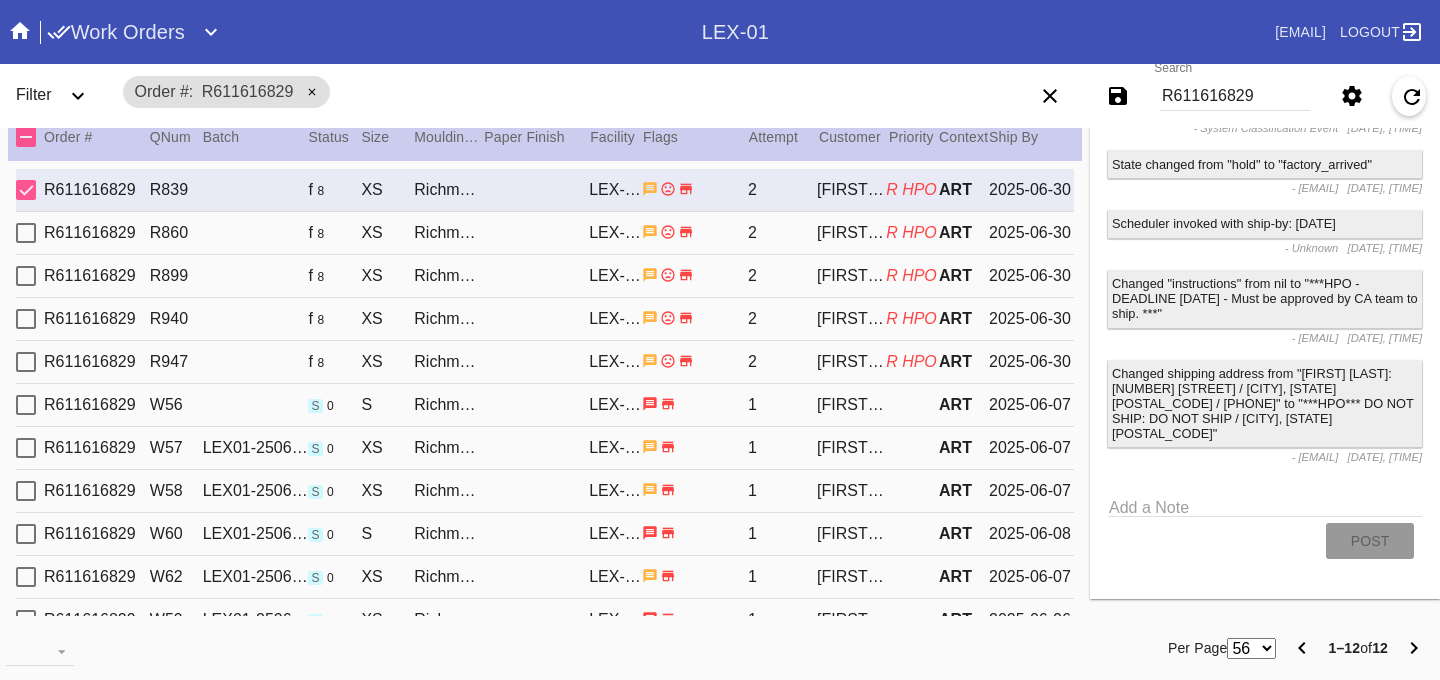 scroll, scrollTop: 3648, scrollLeft: 0, axis: vertical 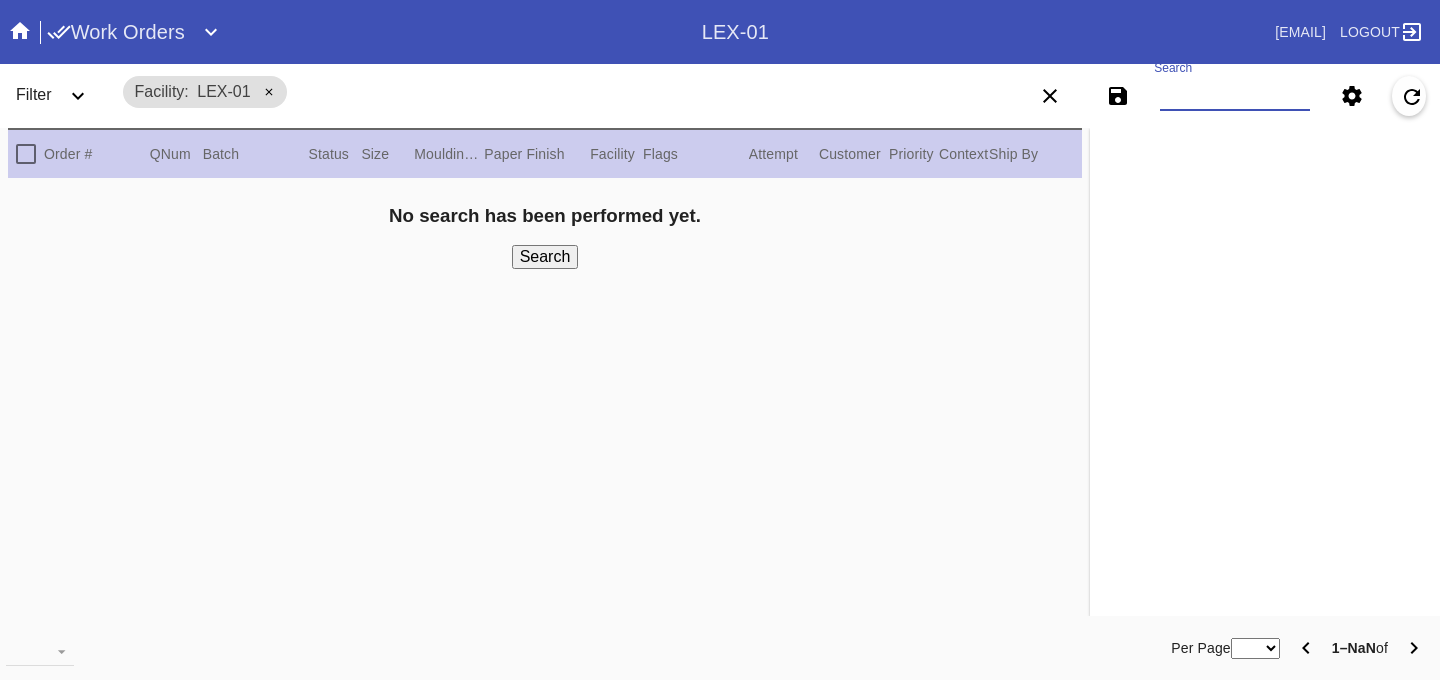 click on "Search" at bounding box center [1235, 96] 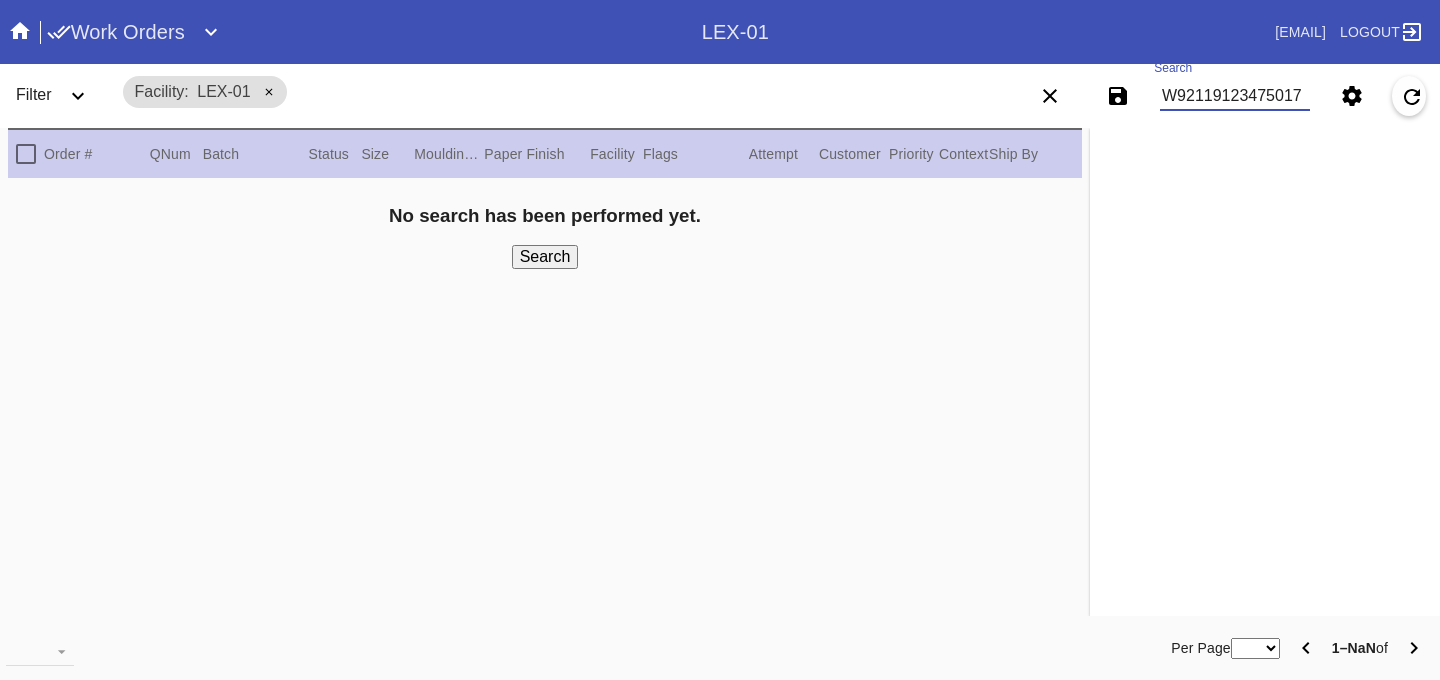type on "W921191234750176" 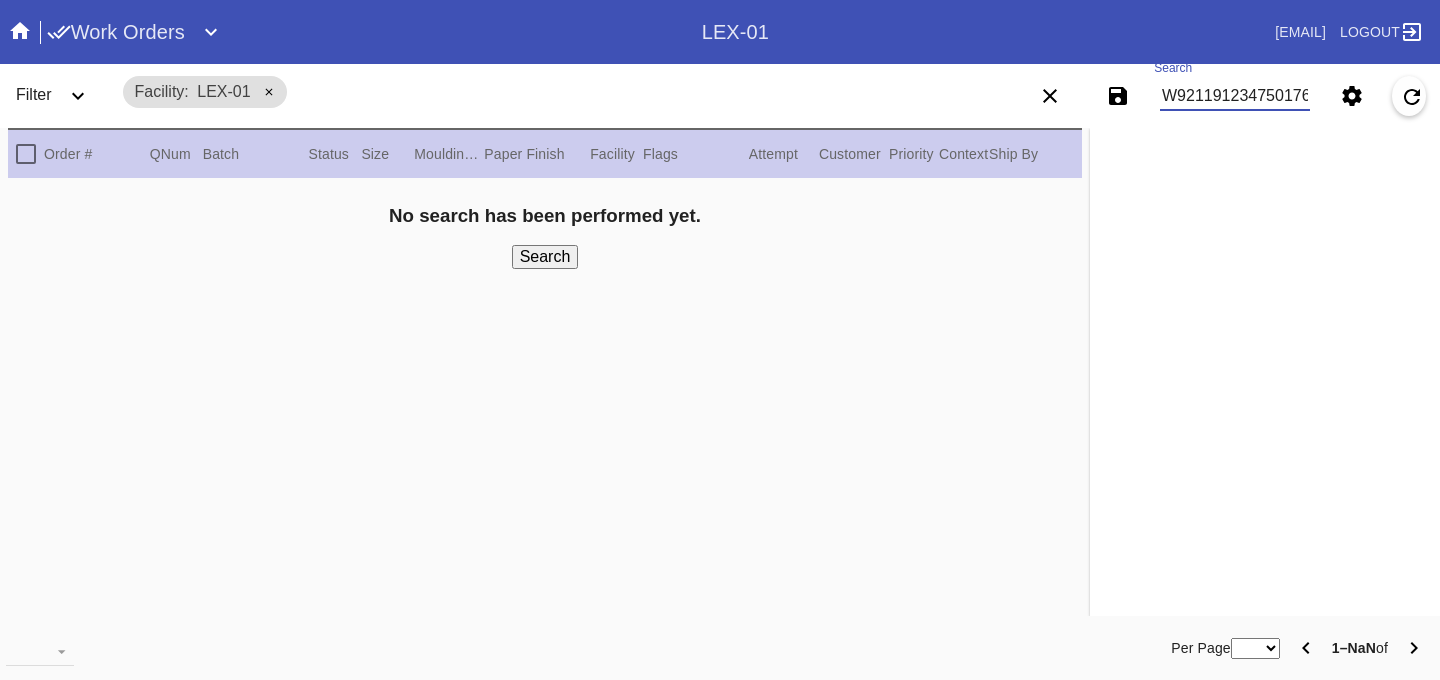 scroll, scrollTop: 0, scrollLeft: 3, axis: horizontal 